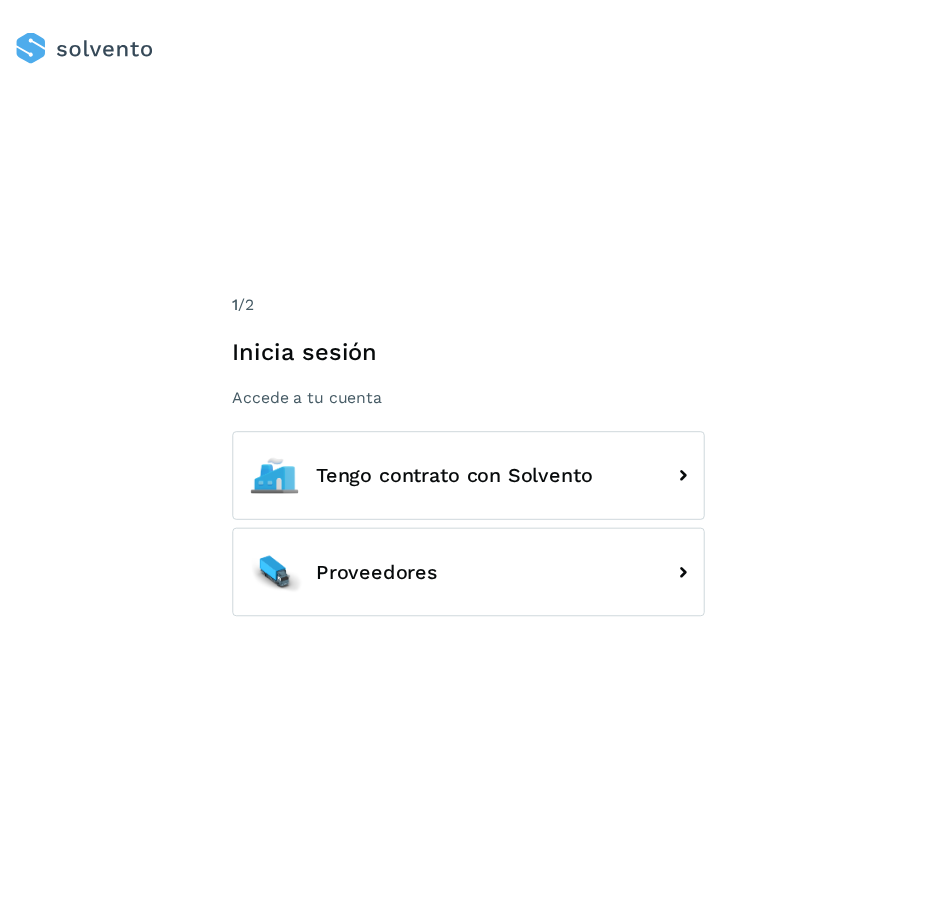 scroll, scrollTop: 0, scrollLeft: 0, axis: both 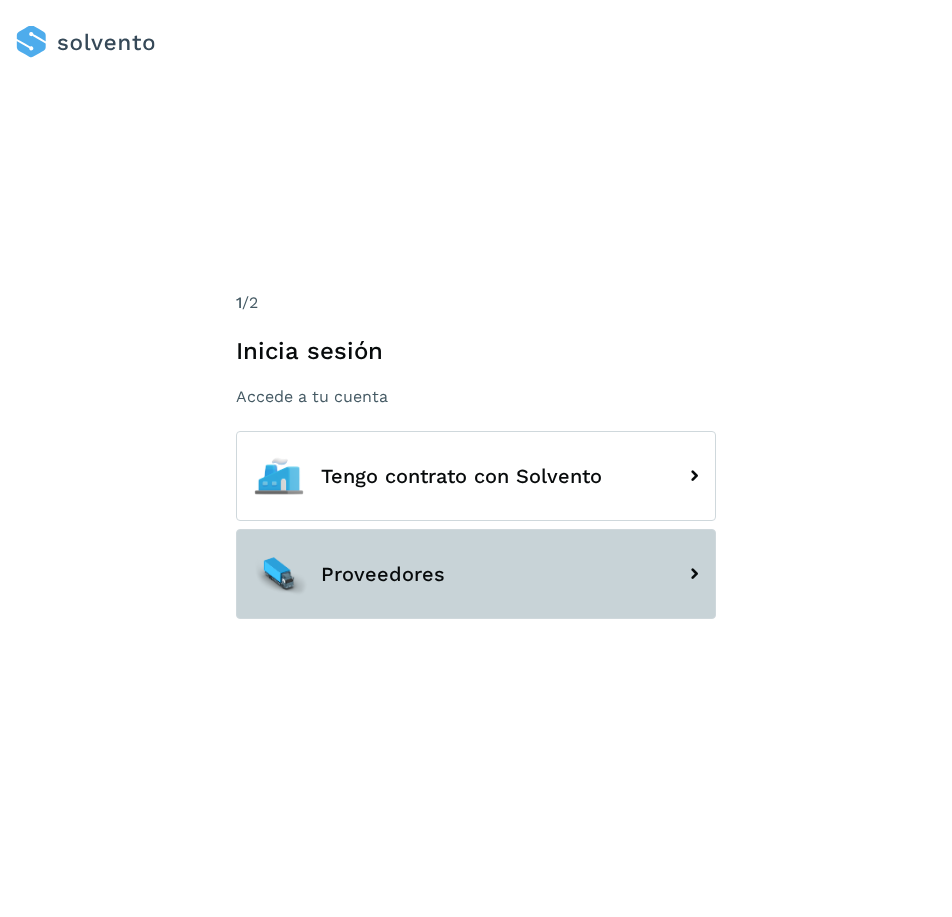click on "Proveedores" 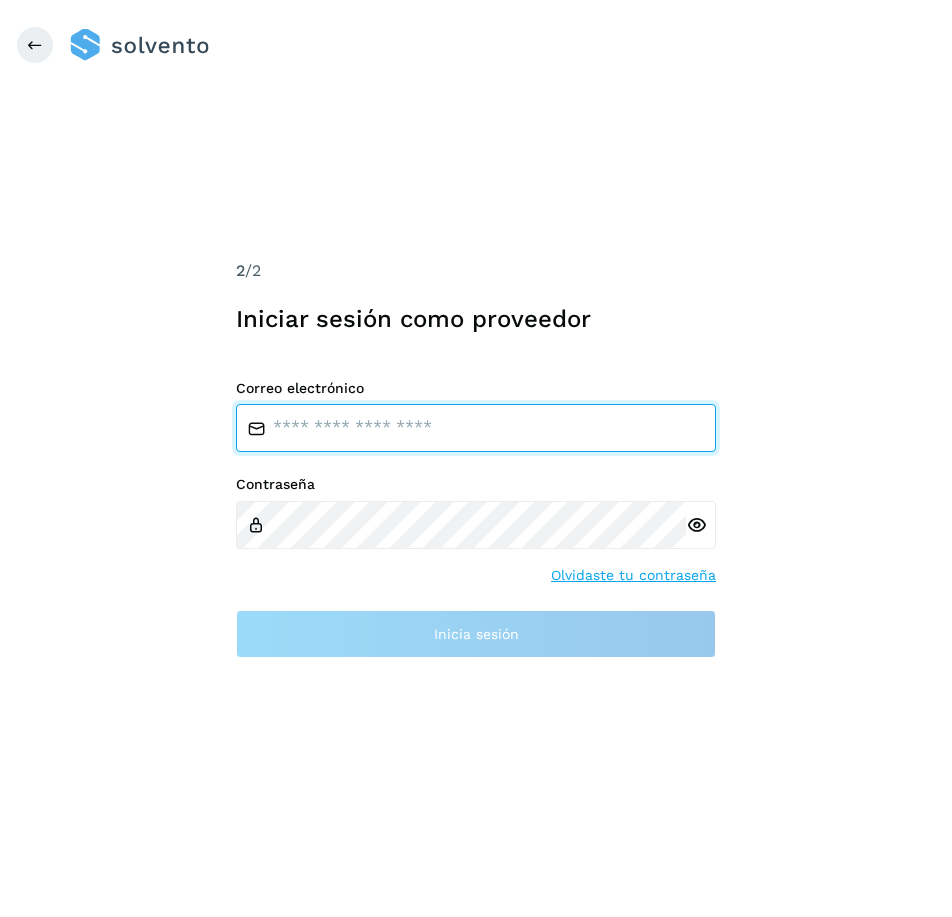 click at bounding box center (476, 428) 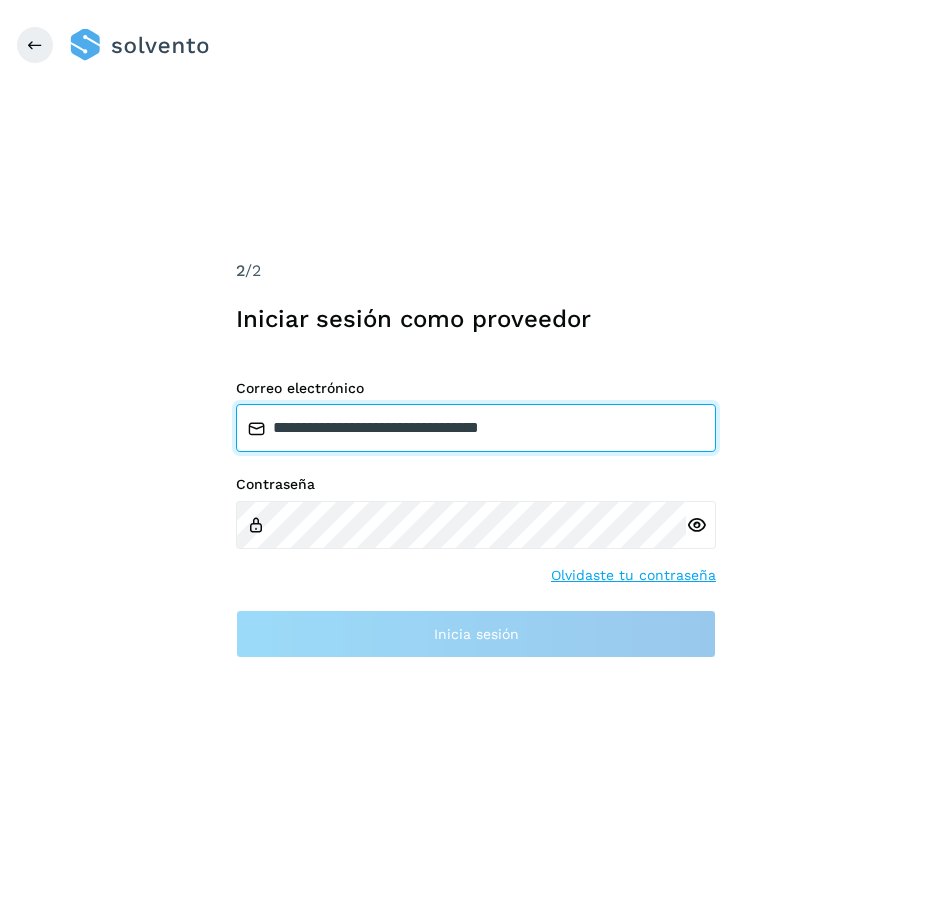 type on "**********" 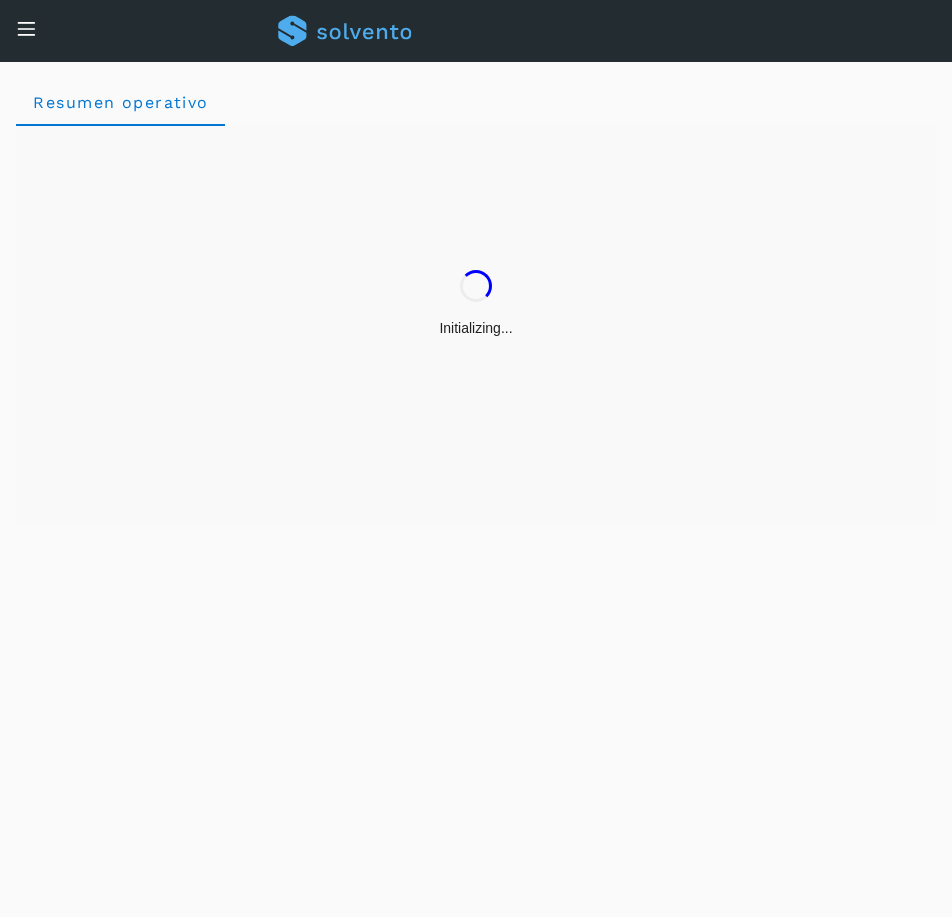 click on "Resumen operativo" at bounding box center [476, 489] 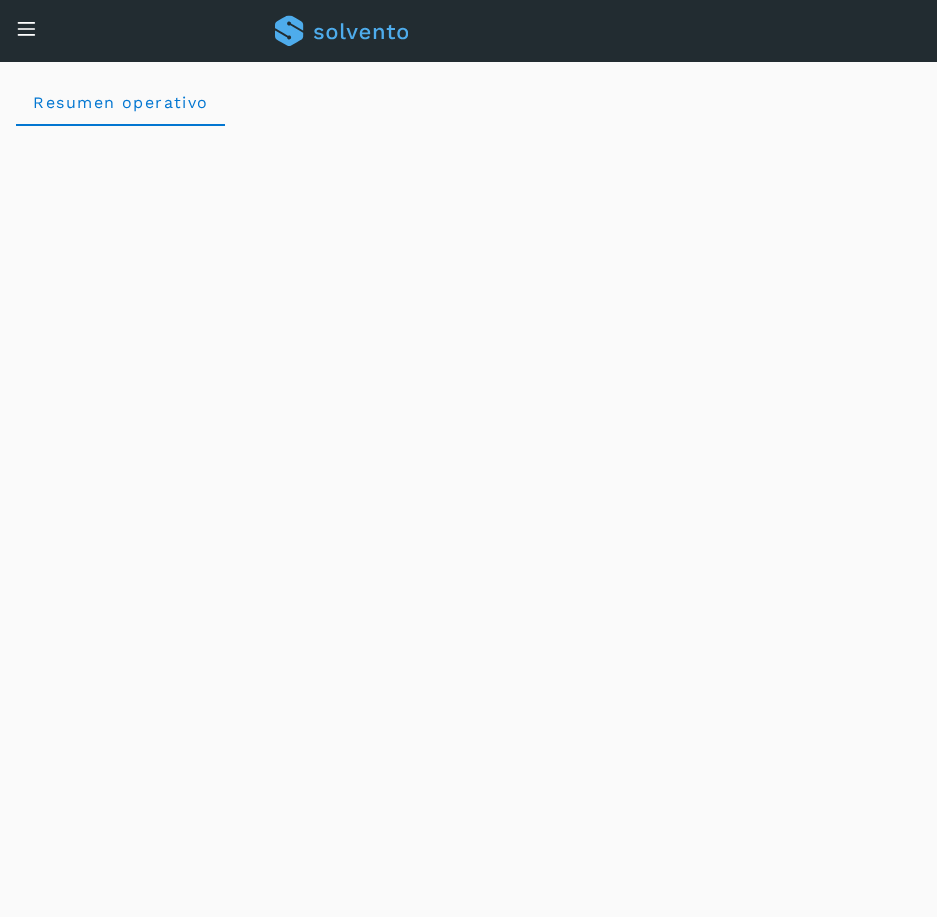 click at bounding box center (26, 28) 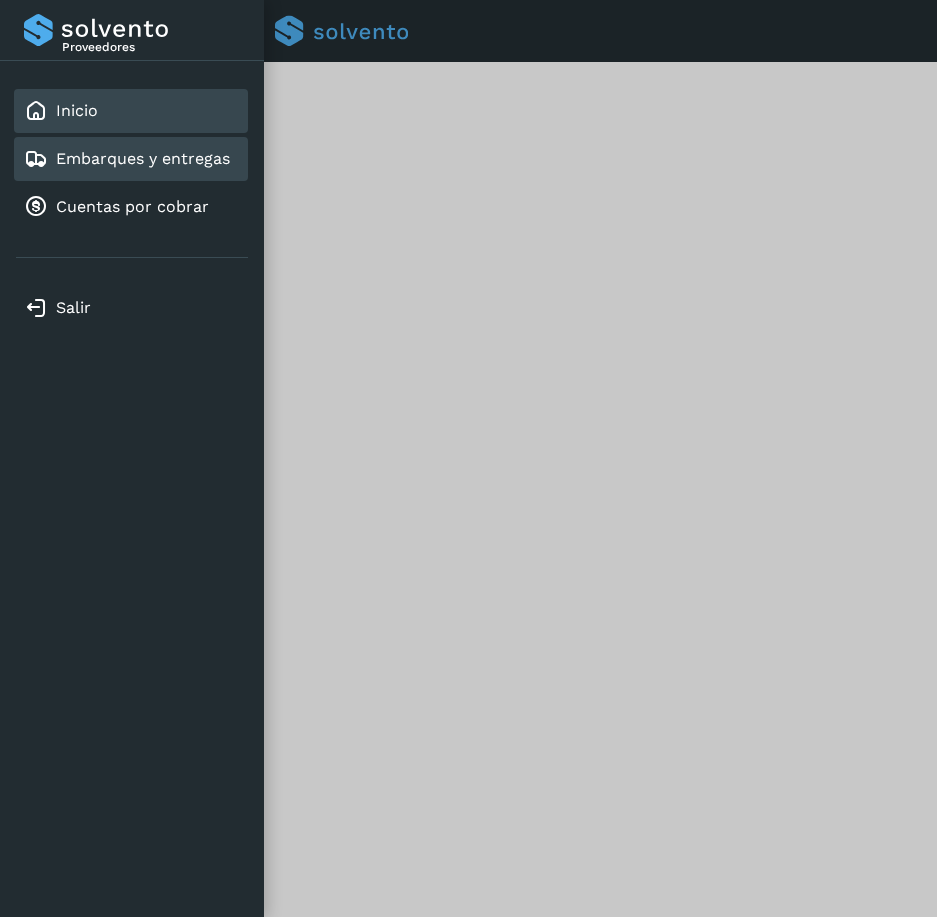 click on "Embarques y entregas" at bounding box center [143, 158] 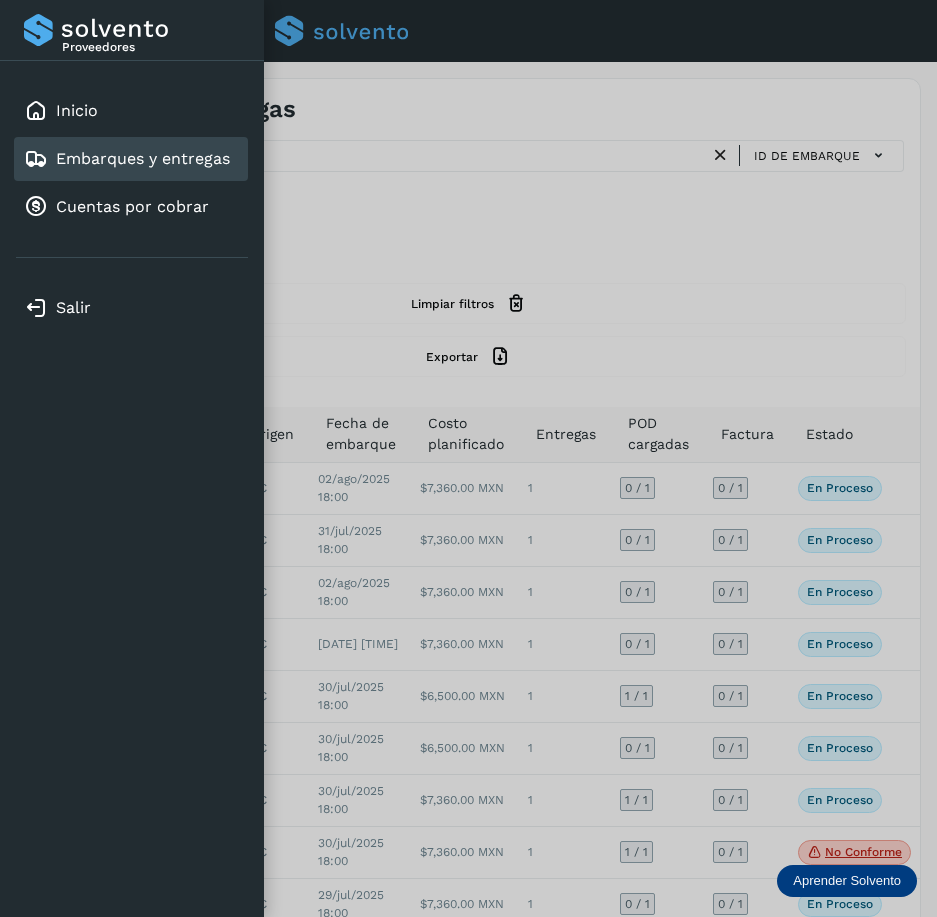 click at bounding box center (468, 458) 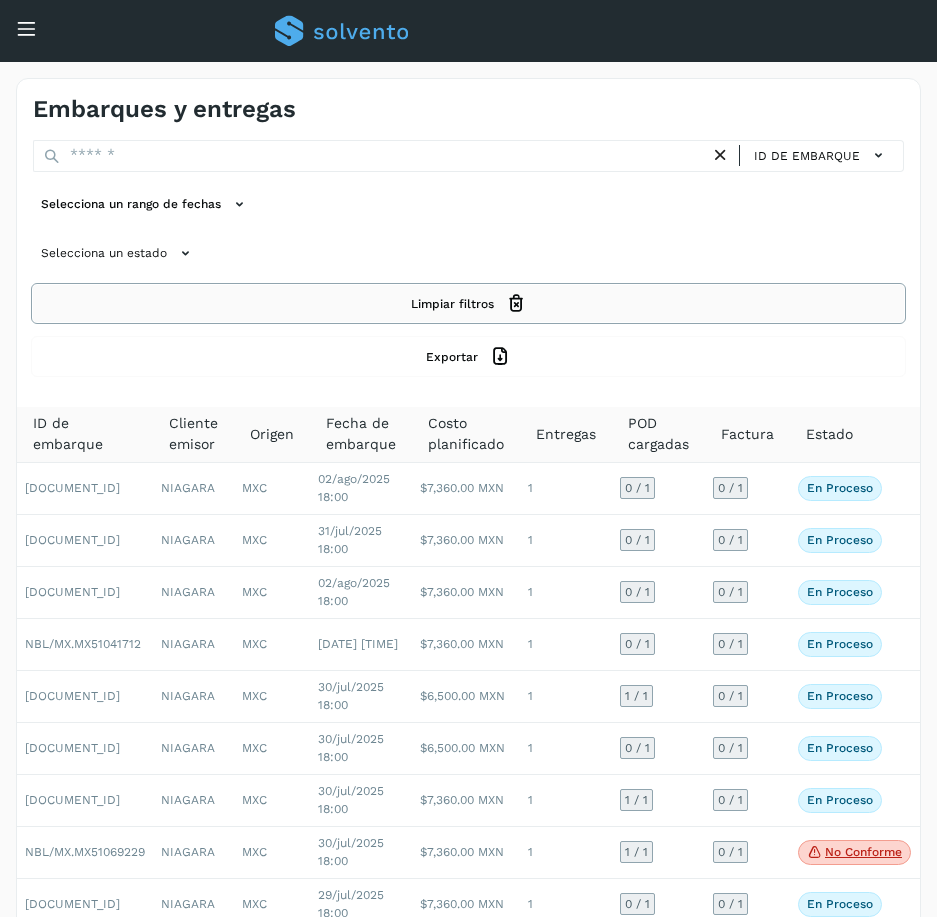 click on "Limpiar filtros" at bounding box center [468, 303] 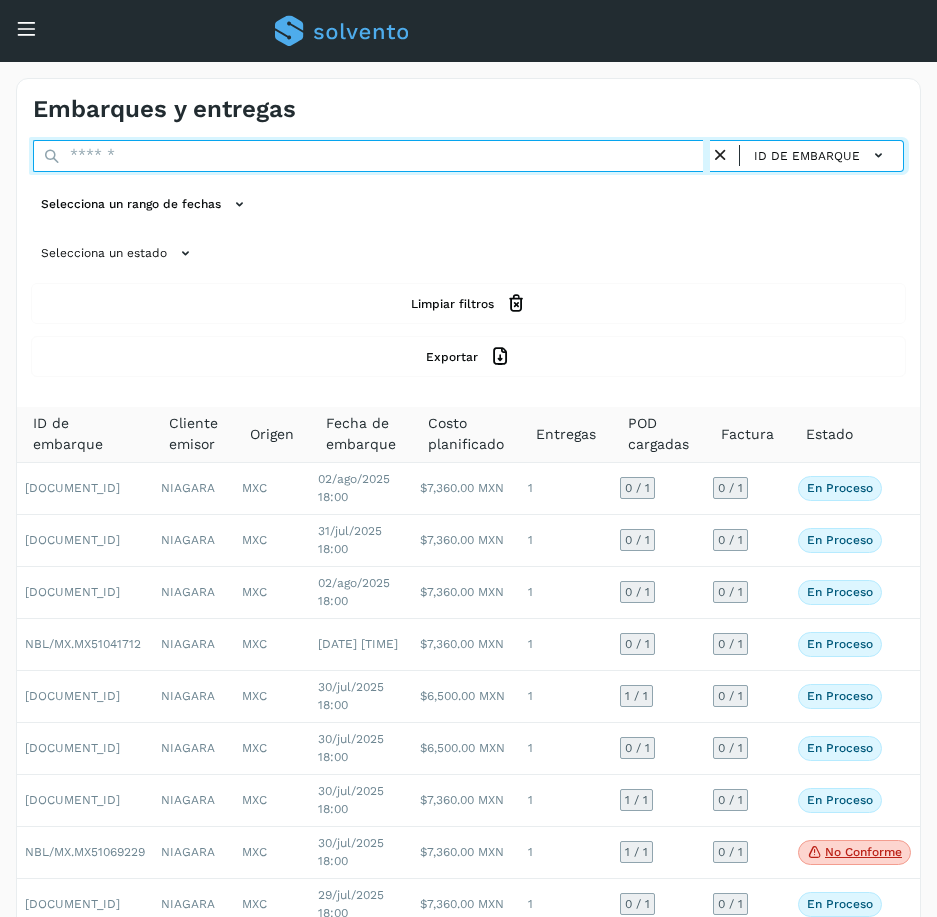 click at bounding box center (371, 156) 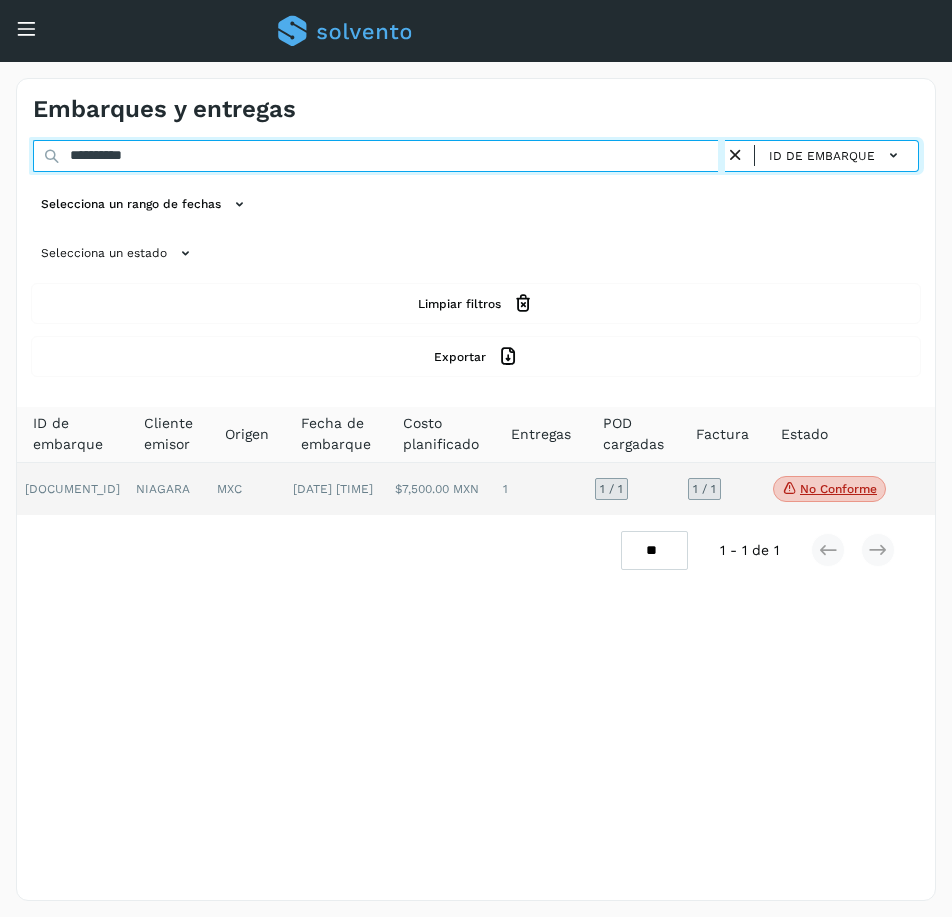 type on "**********" 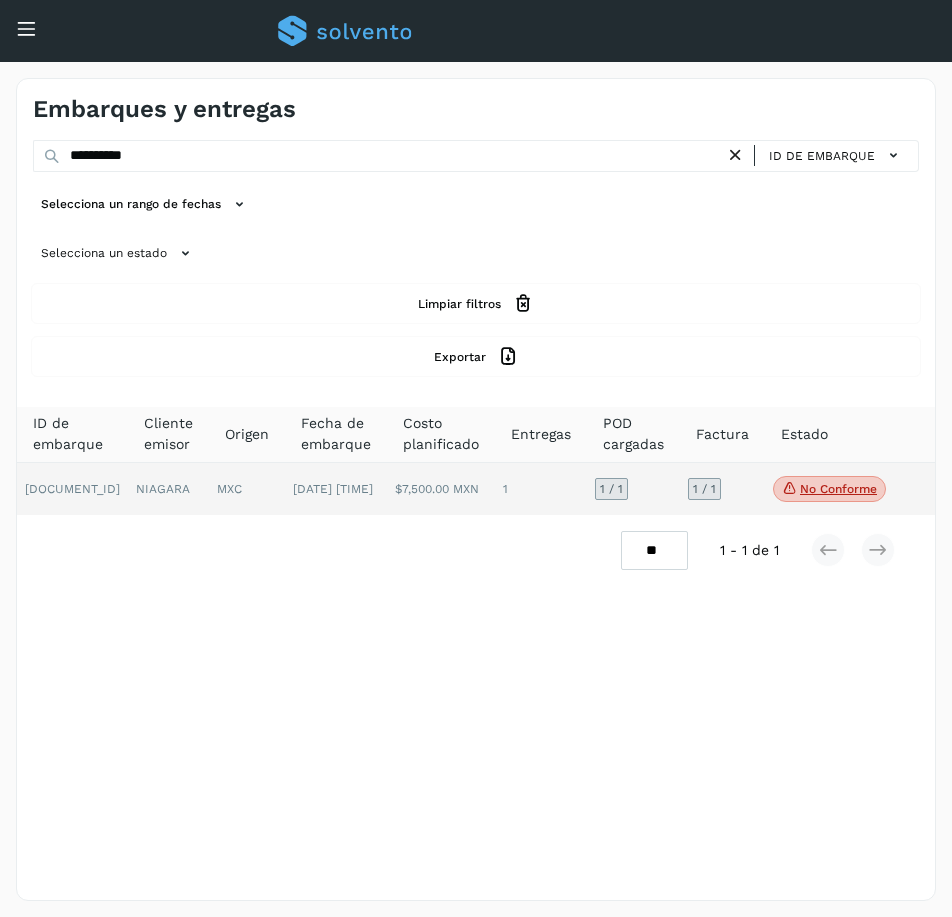 click on "1 / 1" 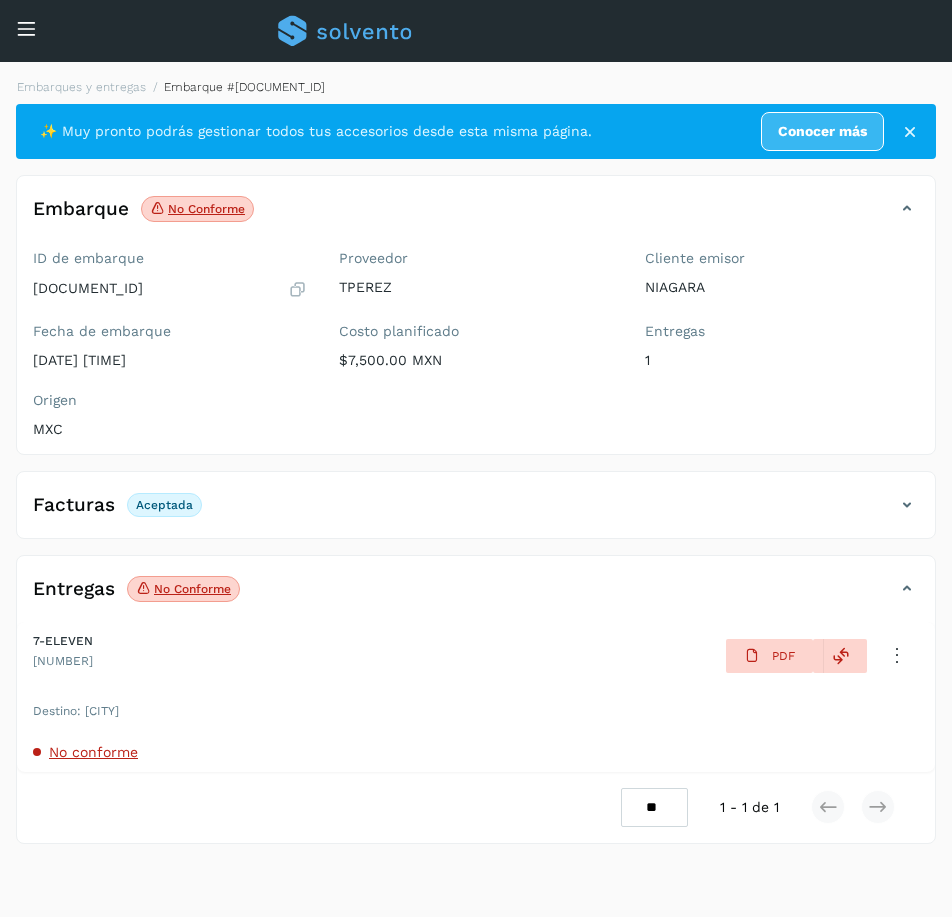 click on "No conforme" at bounding box center (93, 752) 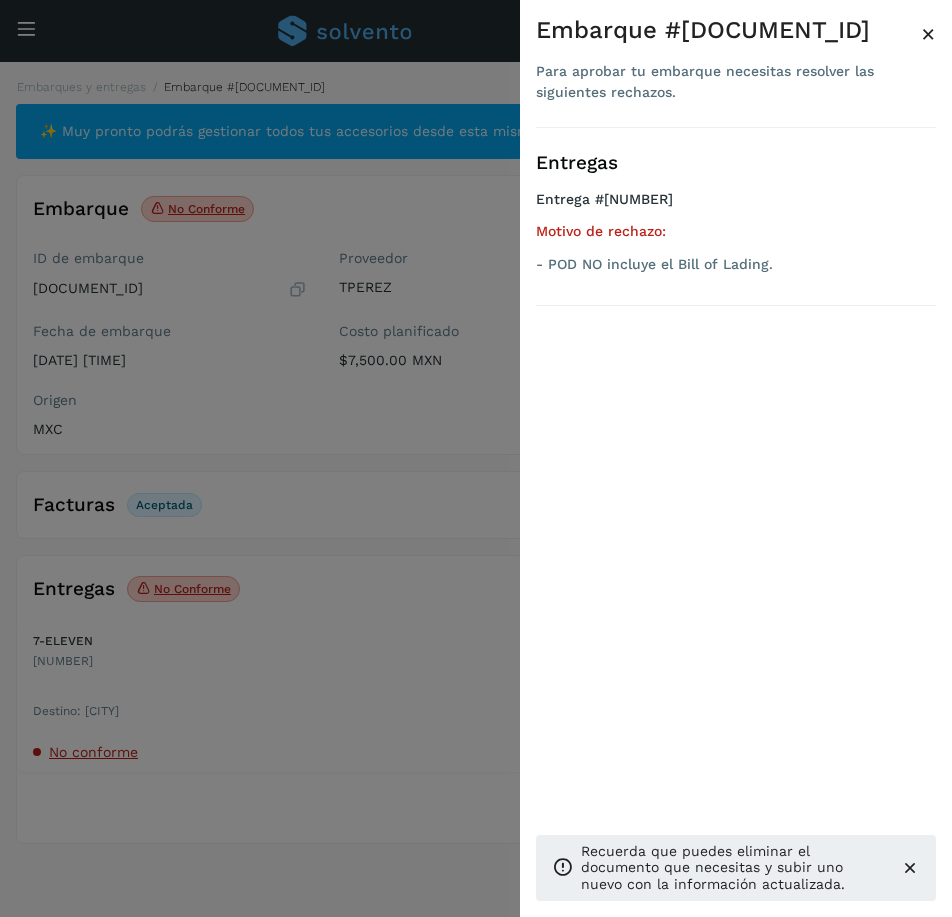 click on "×" at bounding box center (928, 34) 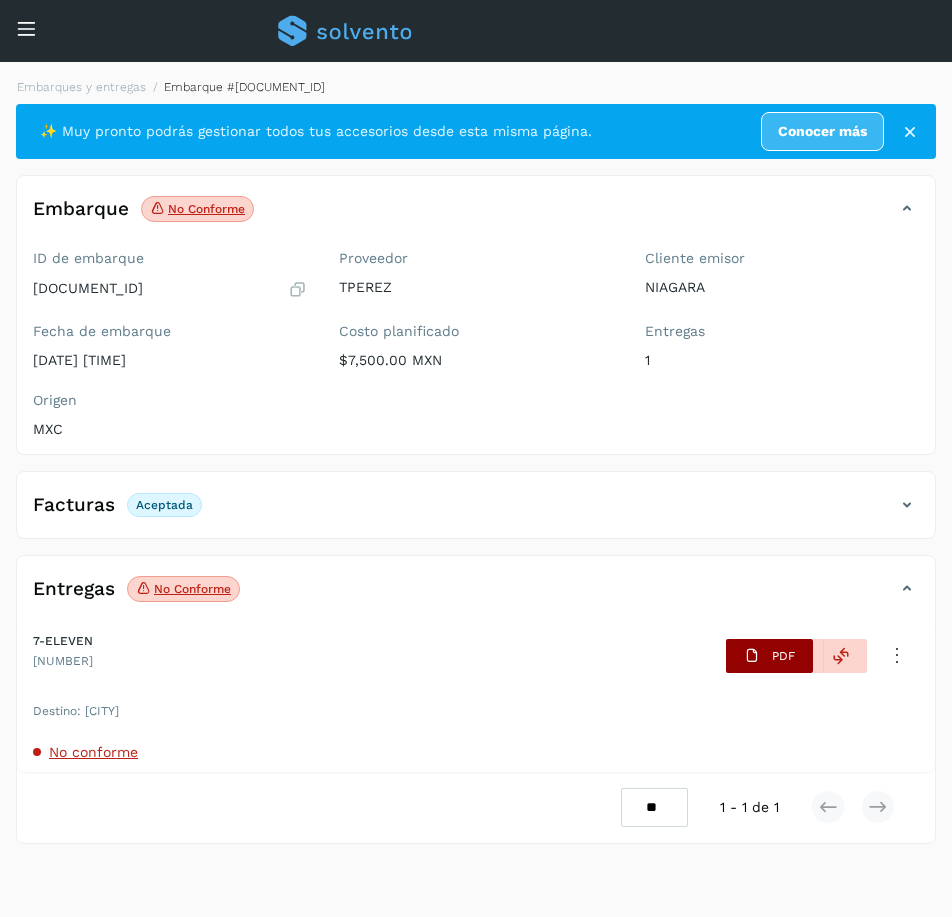 click on "PDF" at bounding box center (783, 656) 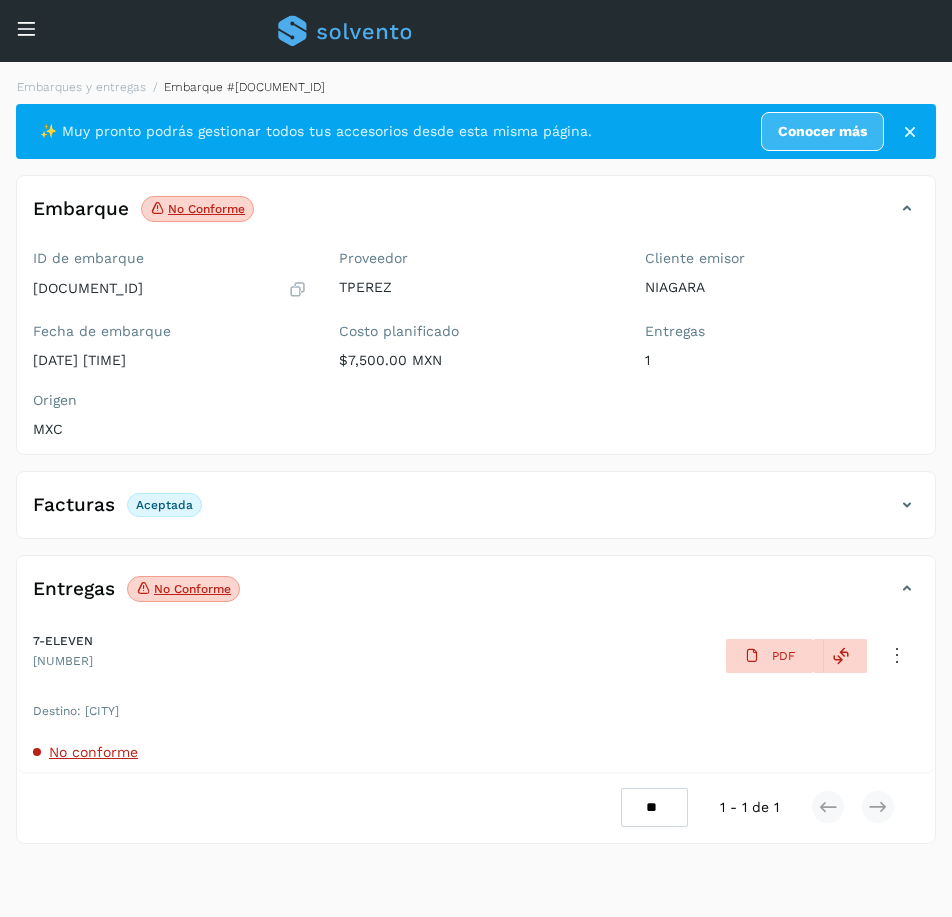 type 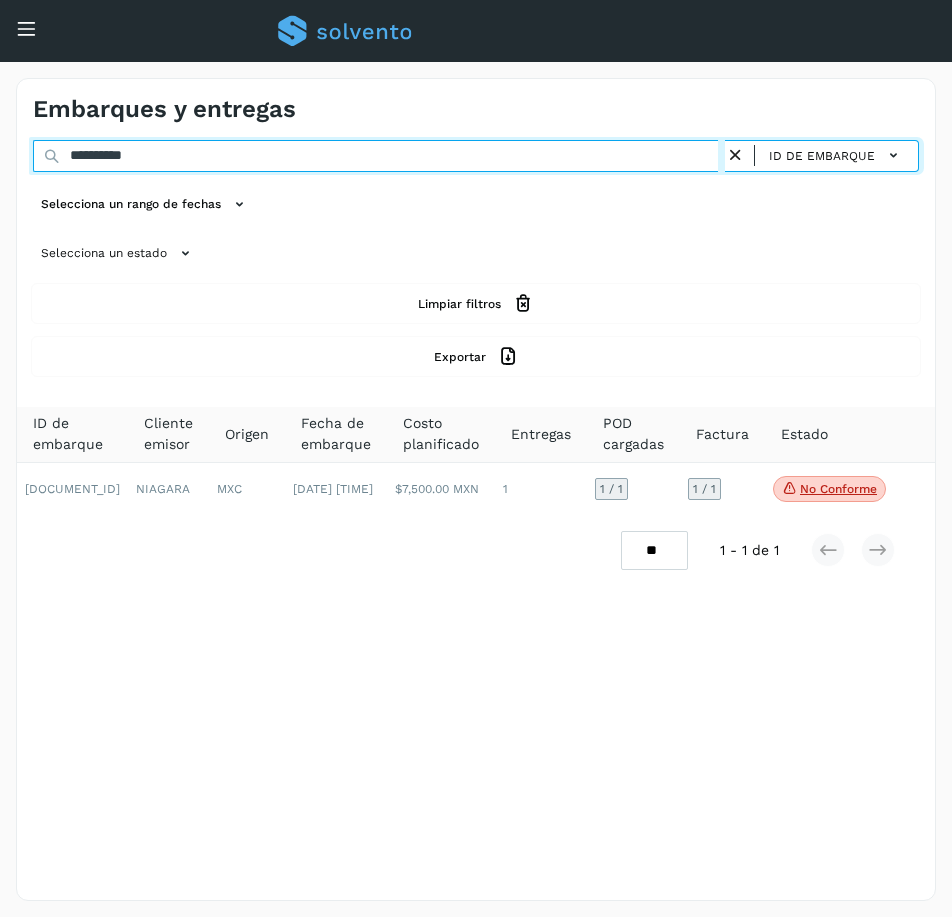 drag, startPoint x: 190, startPoint y: 158, endPoint x: -126, endPoint y: 158, distance: 316 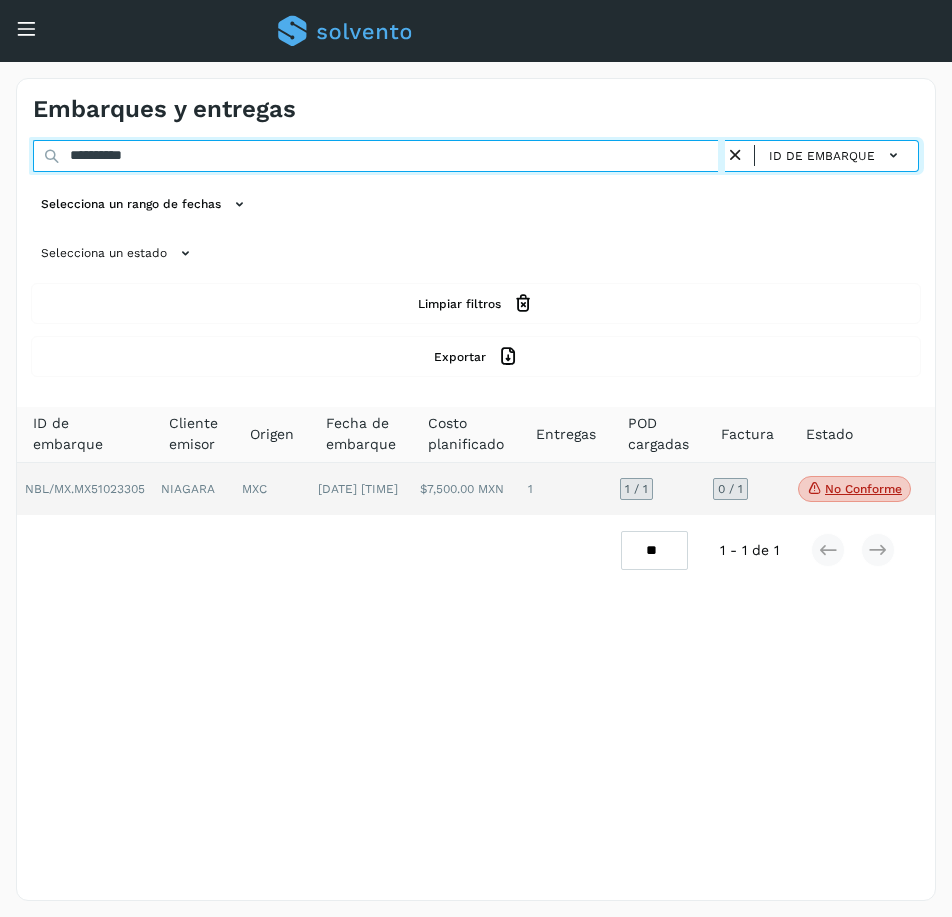 type on "**********" 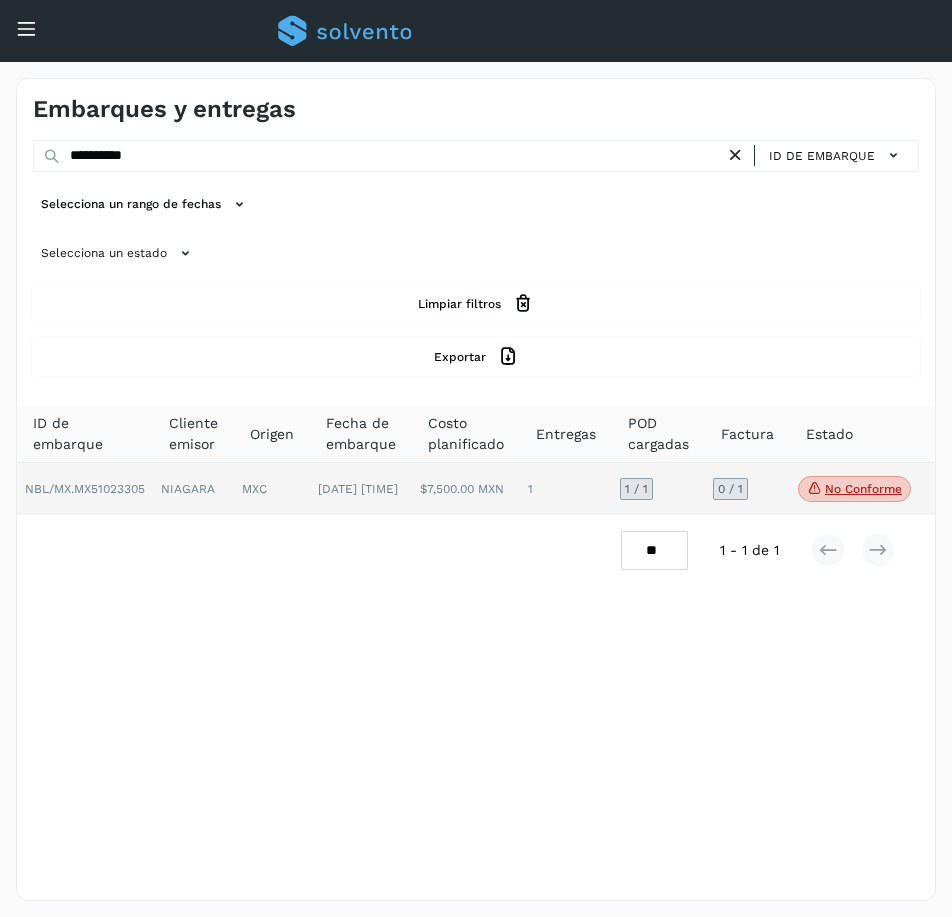 click on "0 / 1" 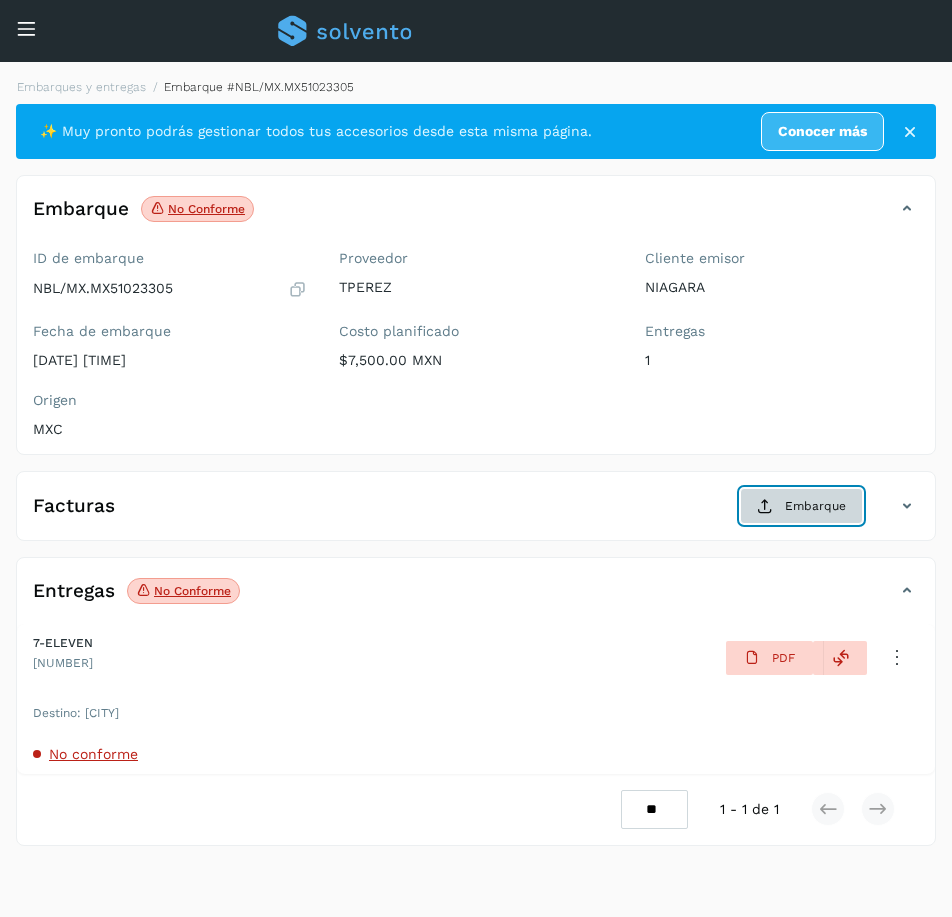 click on "Embarque" at bounding box center [801, 506] 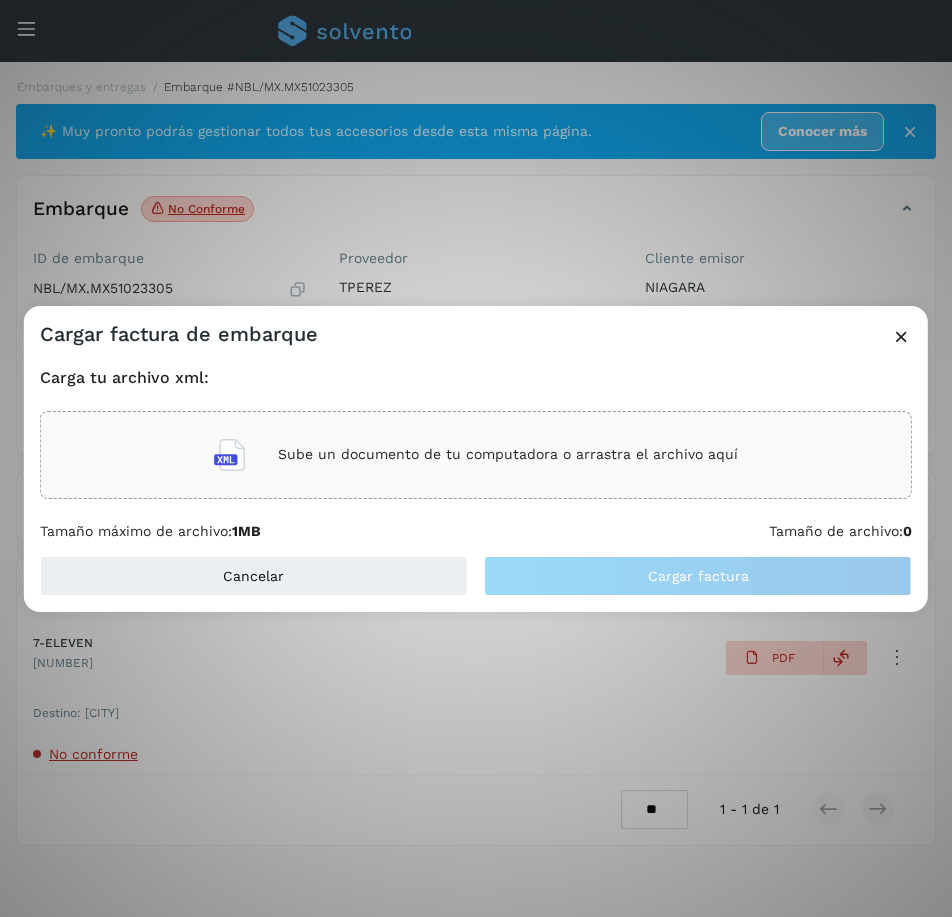 type 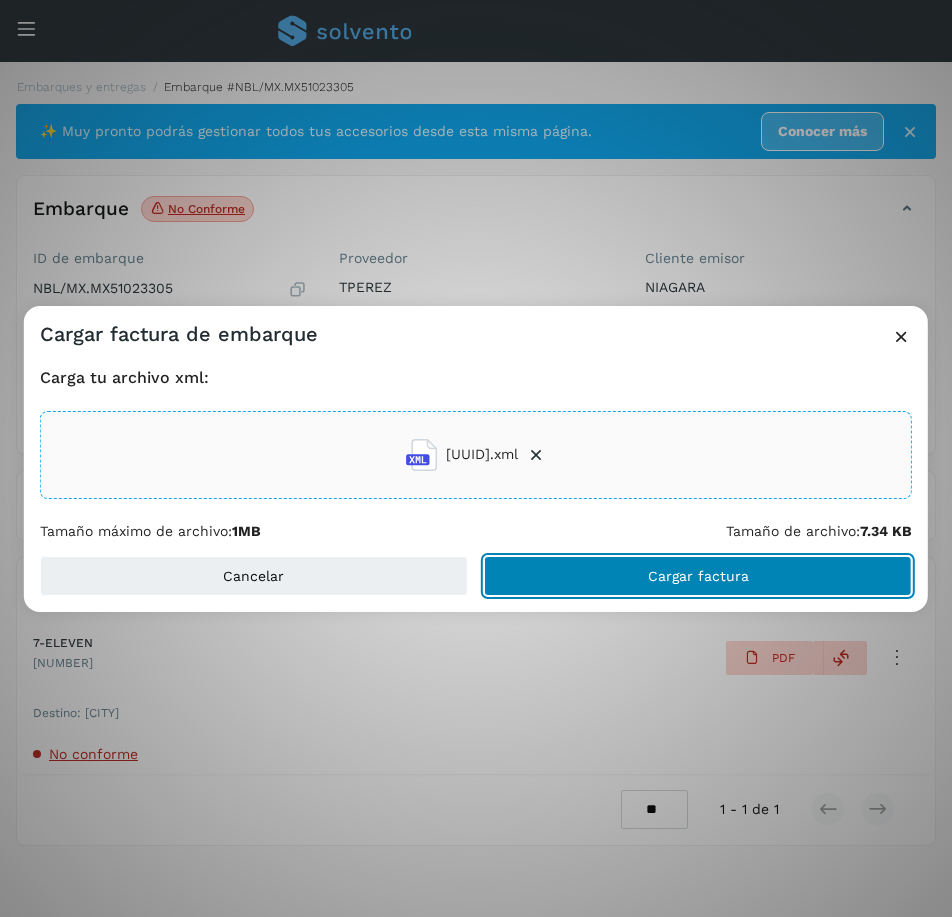 click on "Cargar factura" 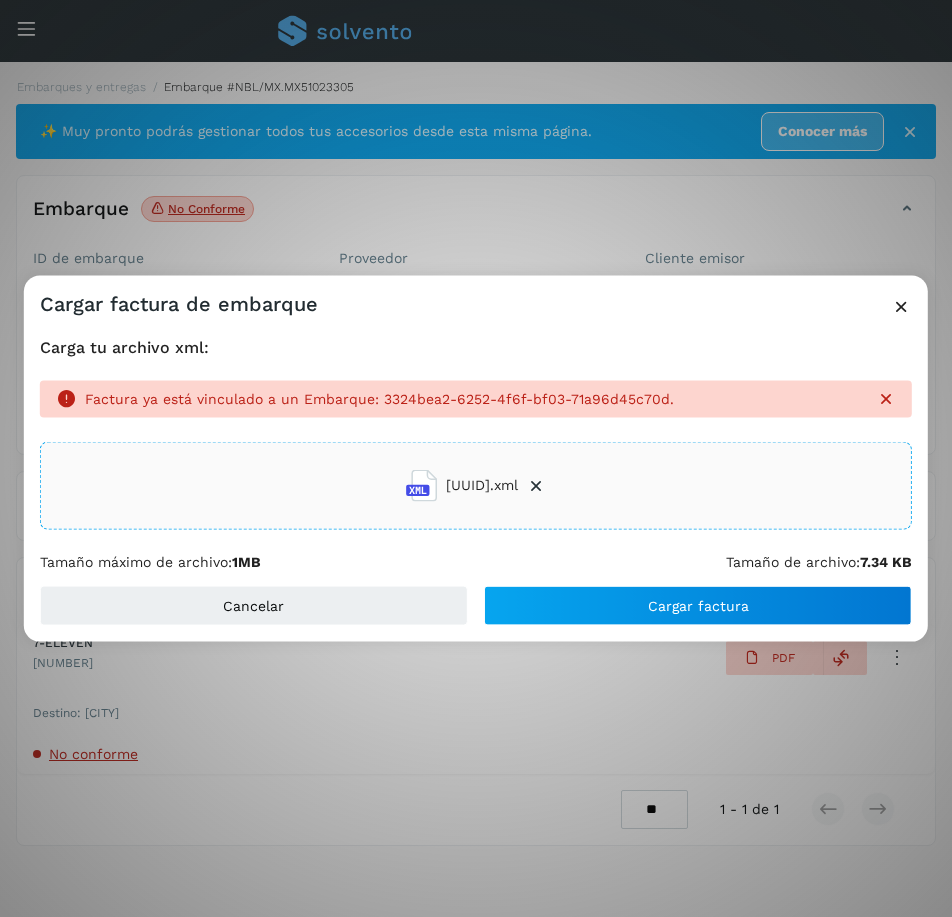 click at bounding box center [901, 305] 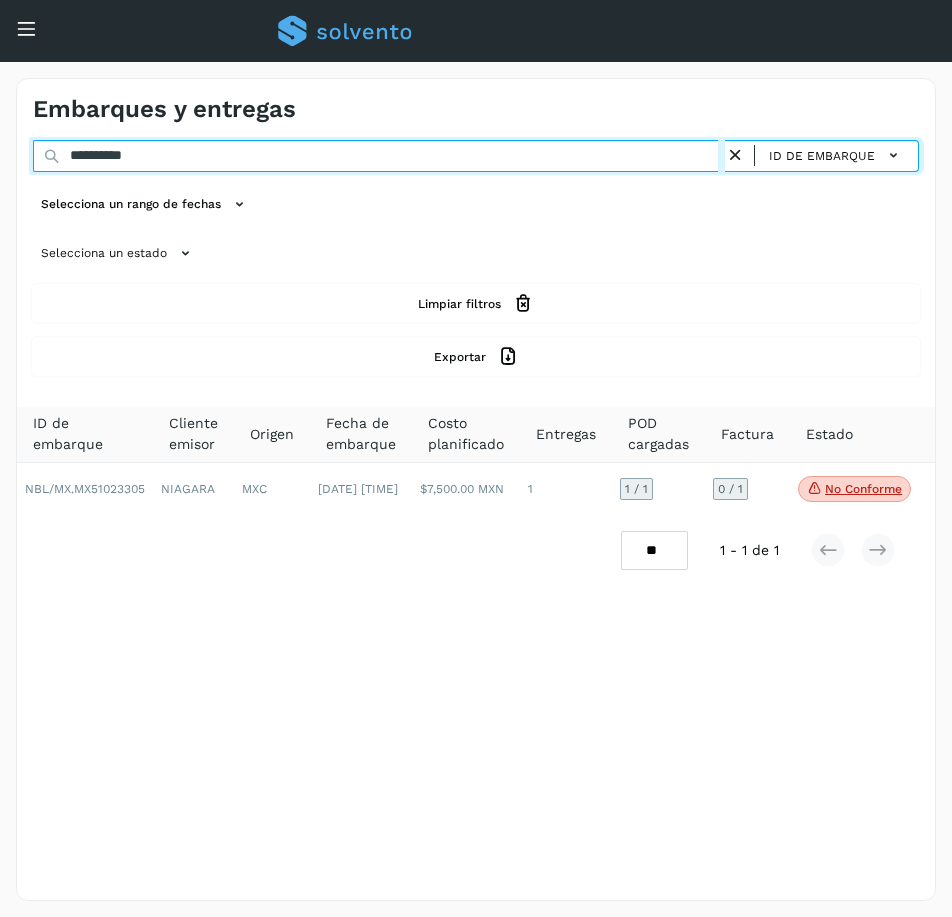 drag, startPoint x: 189, startPoint y: 154, endPoint x: -190, endPoint y: 203, distance: 382.15442 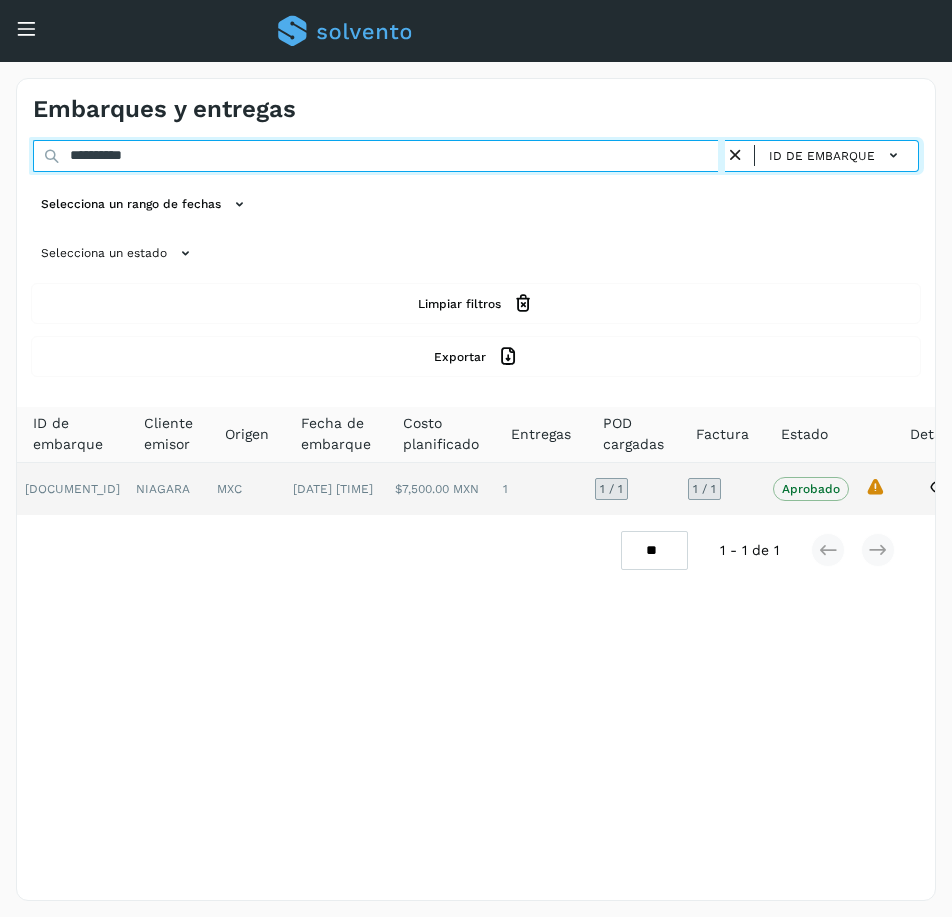 type on "**********" 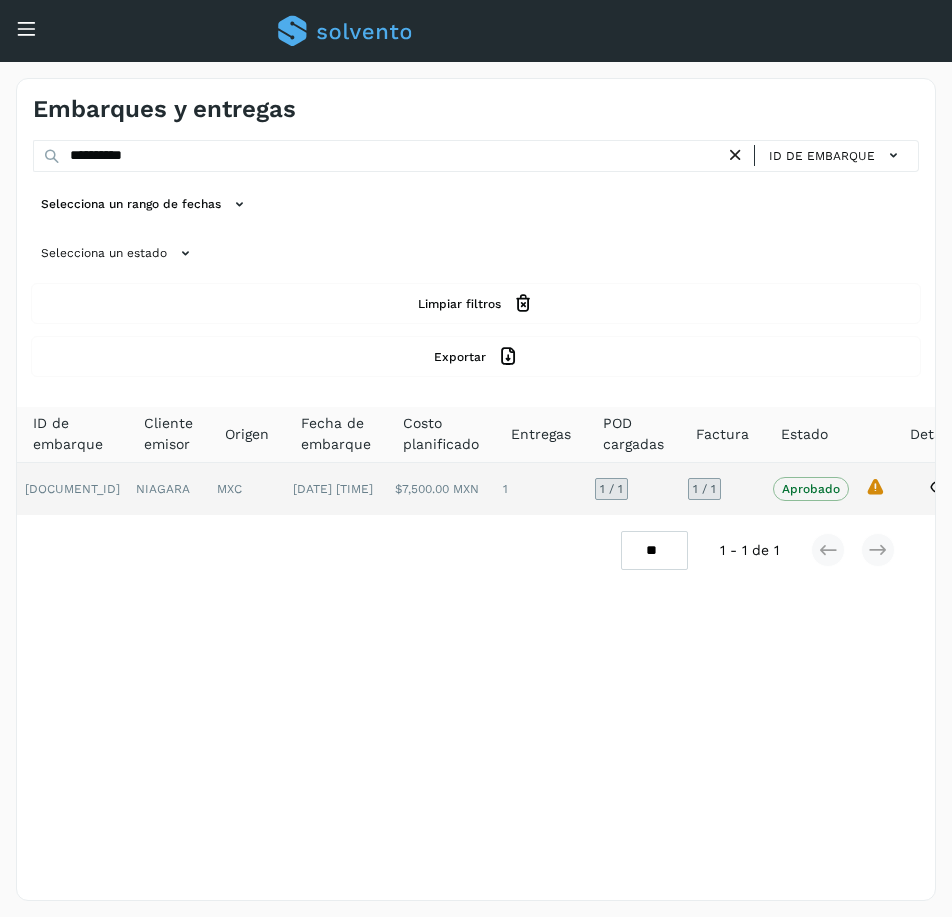 click on "1 / 1" 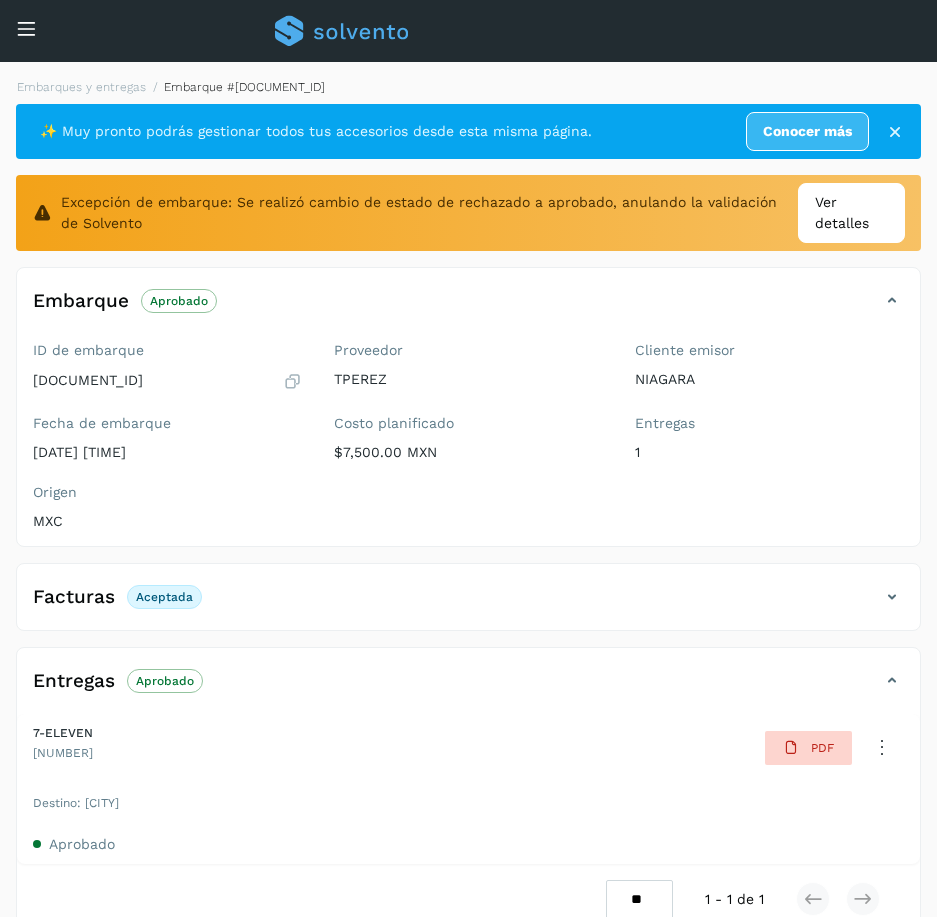click at bounding box center [892, 597] 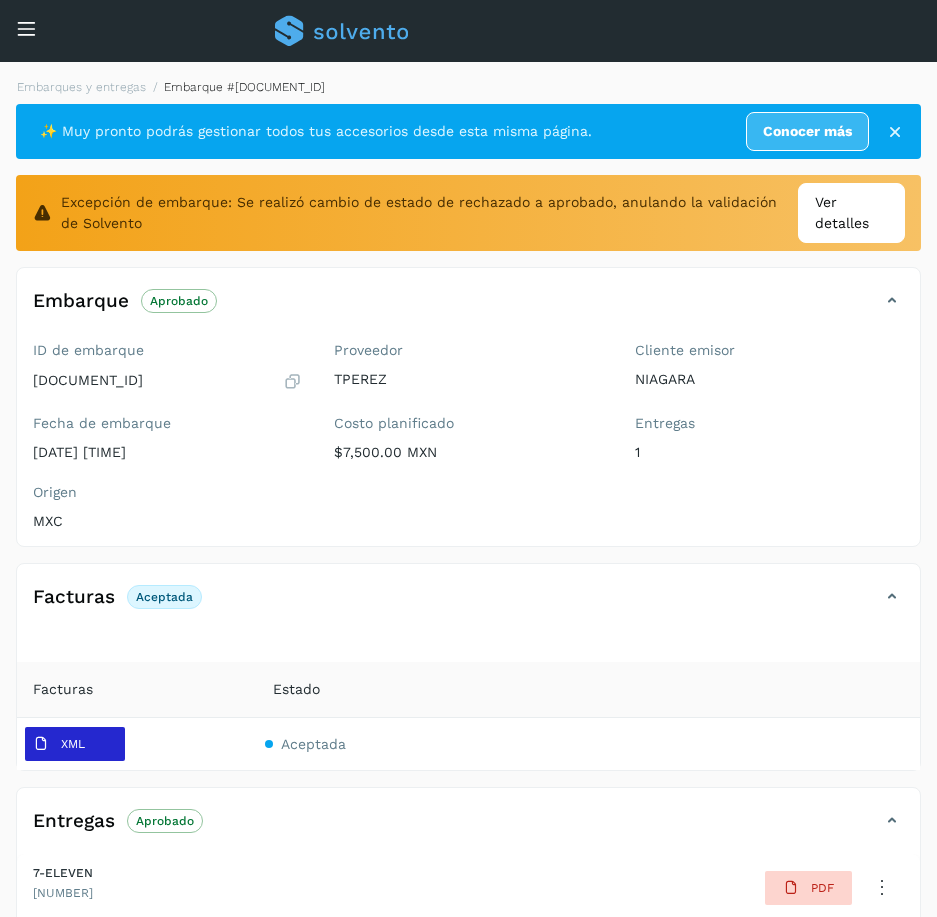 click on "XML" at bounding box center [59, 744] 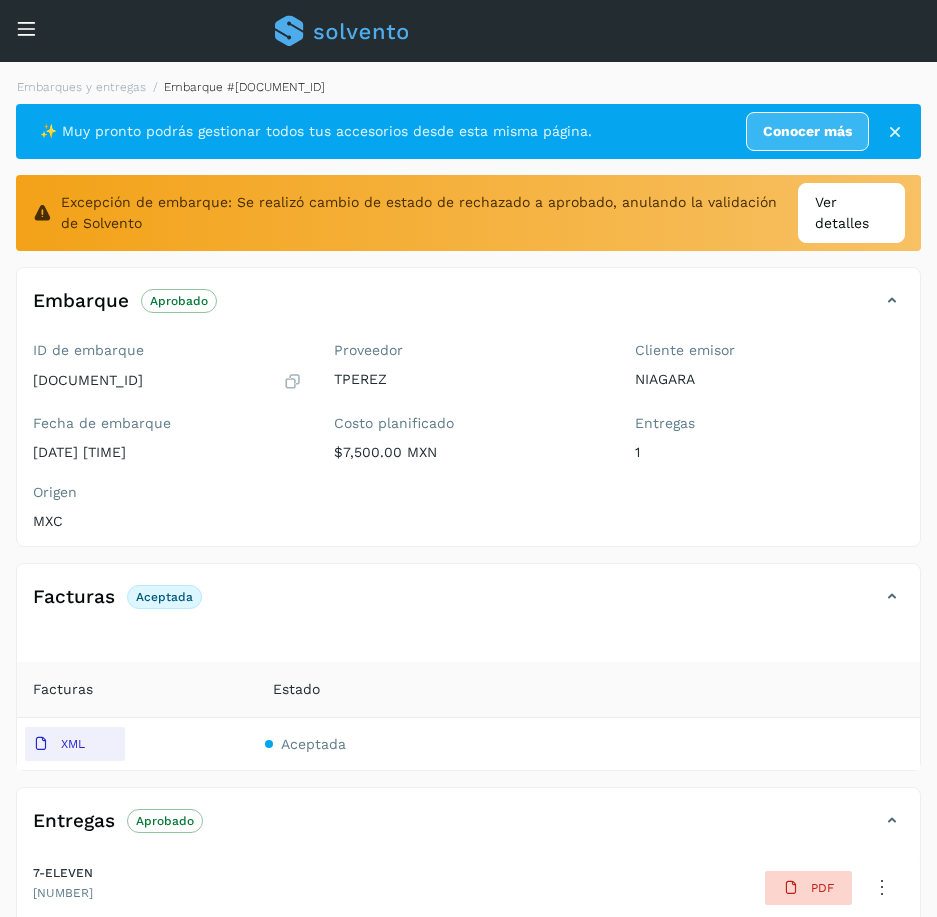 type 